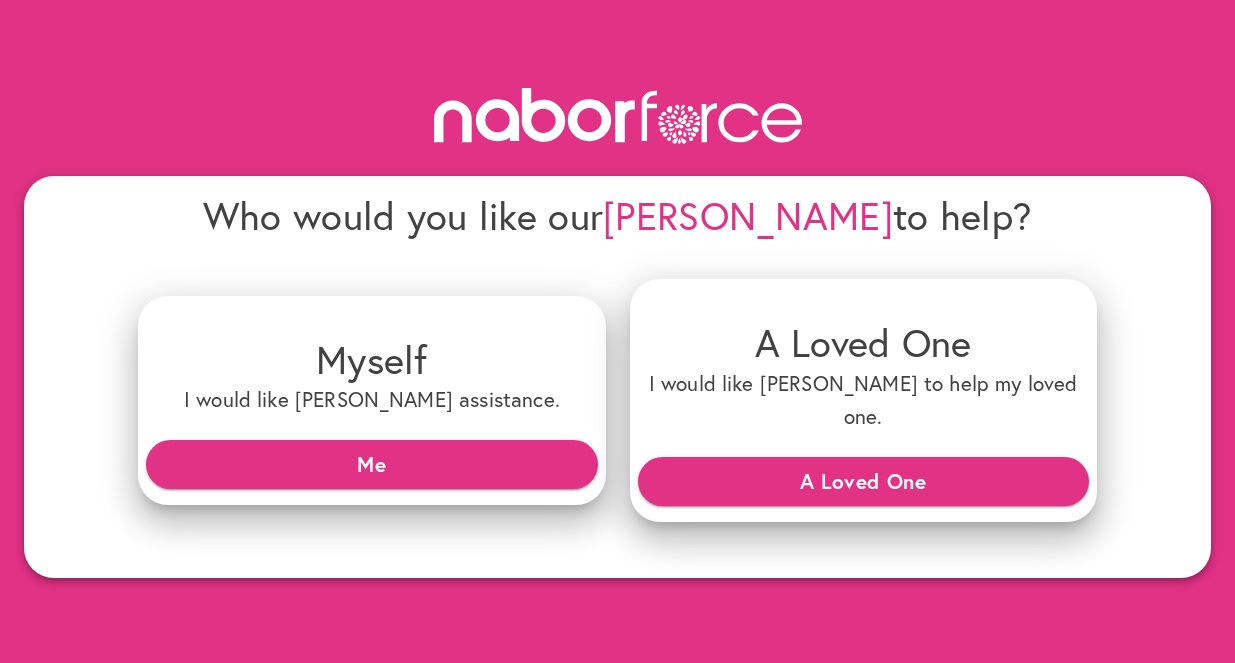 scroll, scrollTop: 0, scrollLeft: 0, axis: both 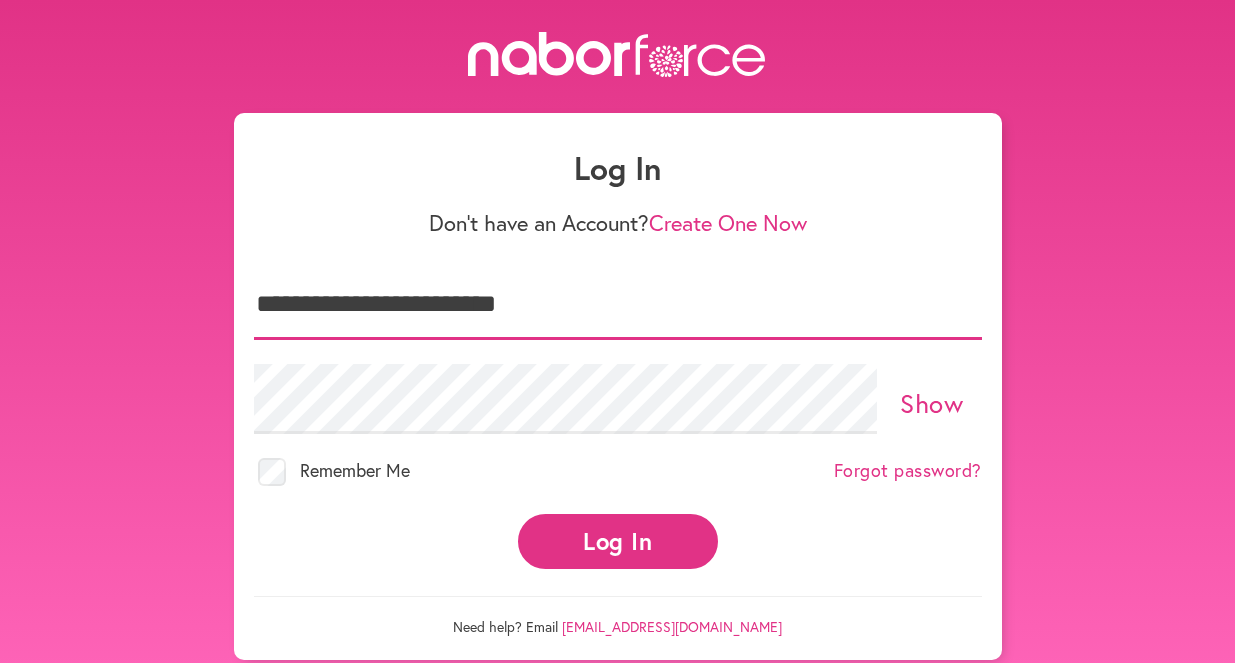 click at bounding box center (254, 340) 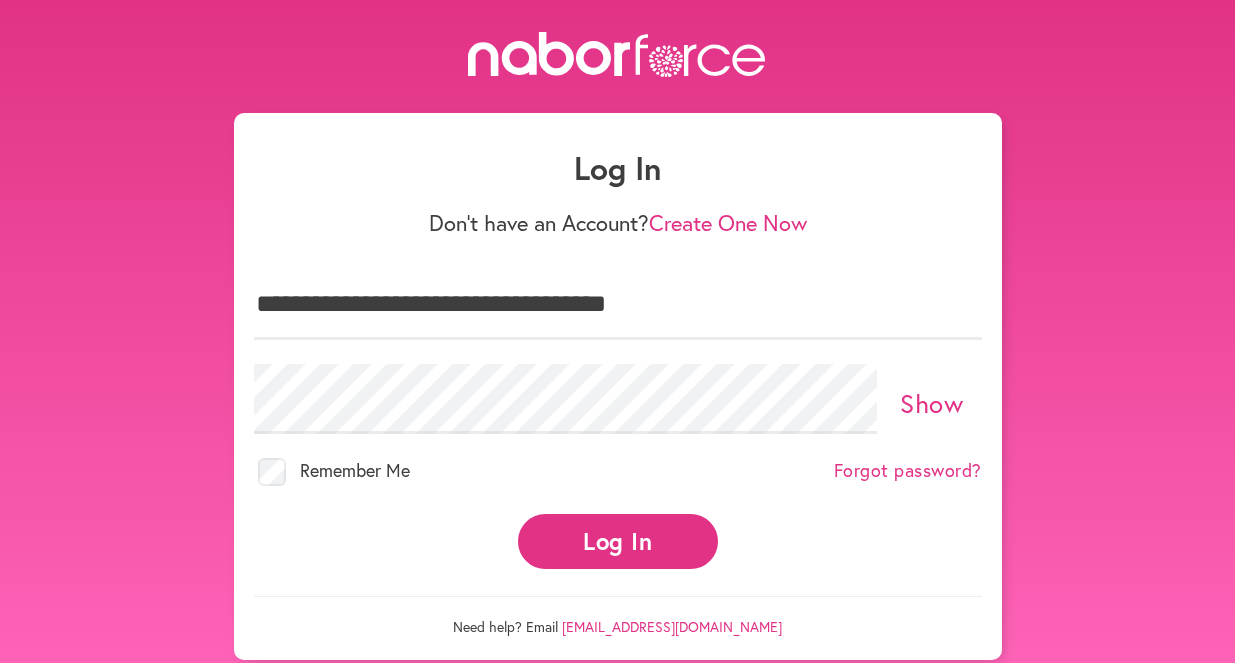 click on "Log In" at bounding box center (618, 541) 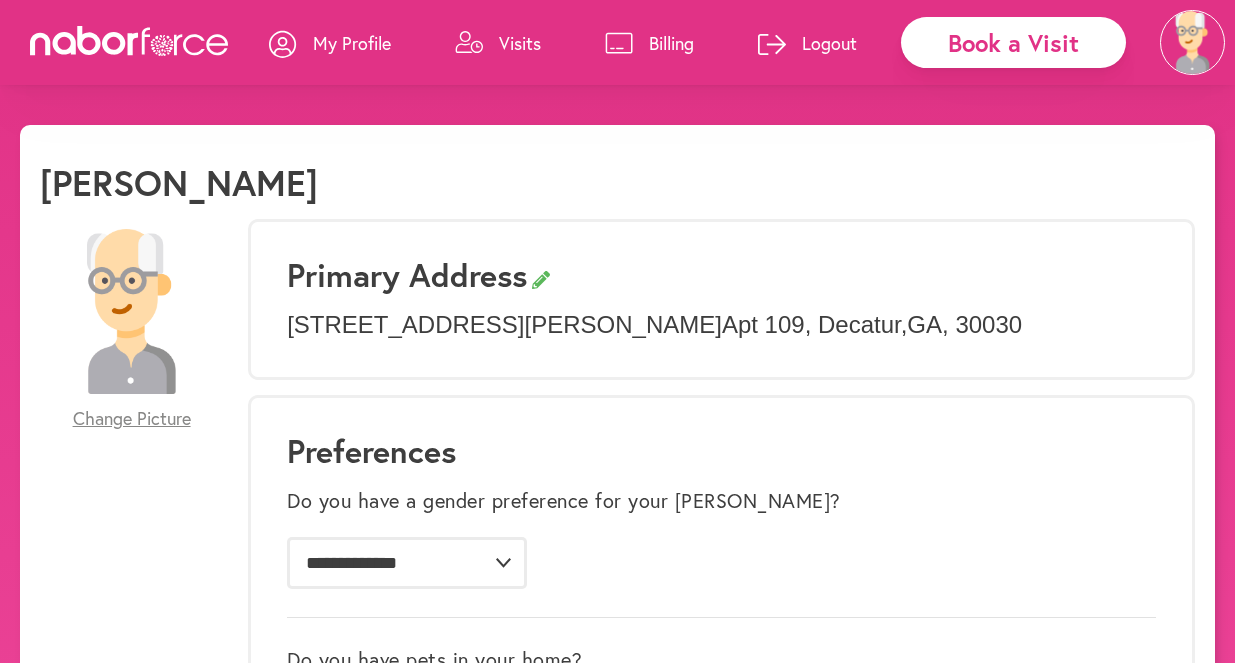 scroll, scrollTop: 0, scrollLeft: 0, axis: both 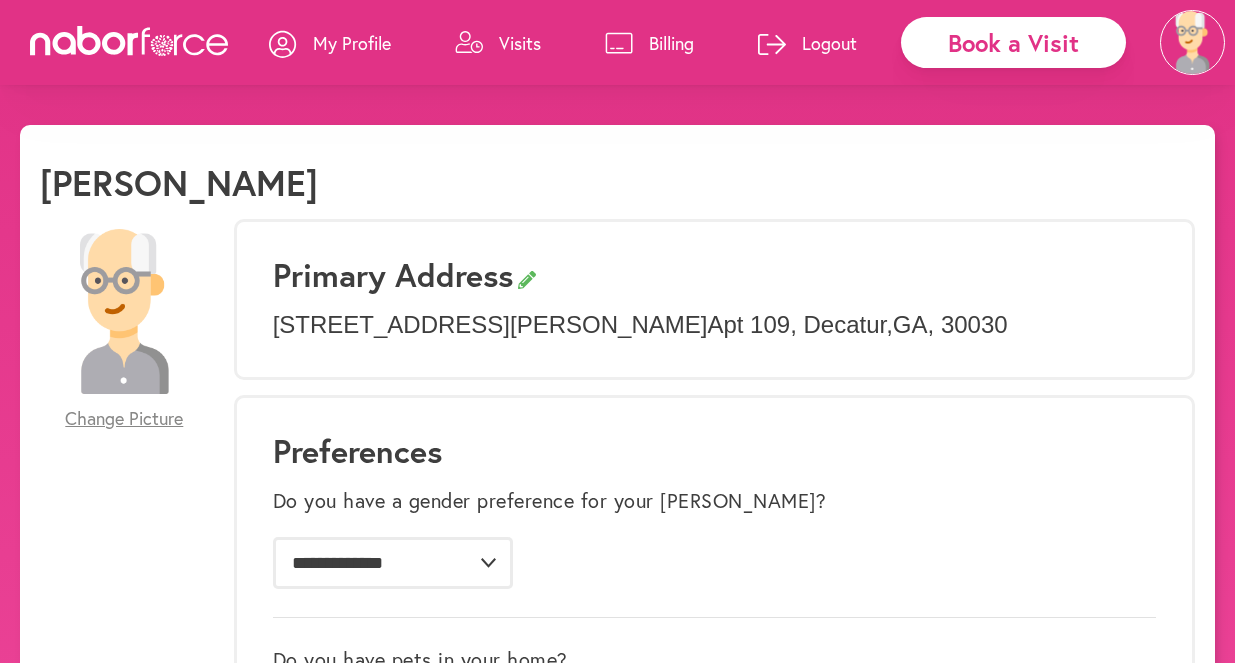 click at bounding box center (1192, 42) 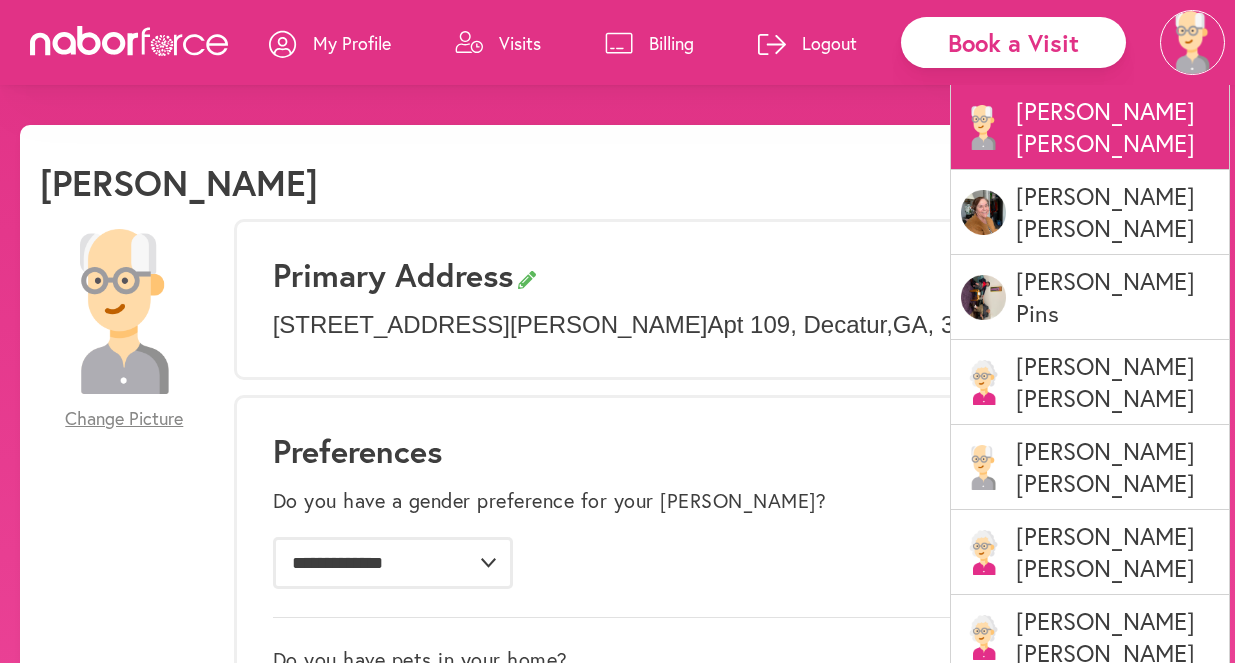 click on "[PERSON_NAME]" at bounding box center (1090, 297) 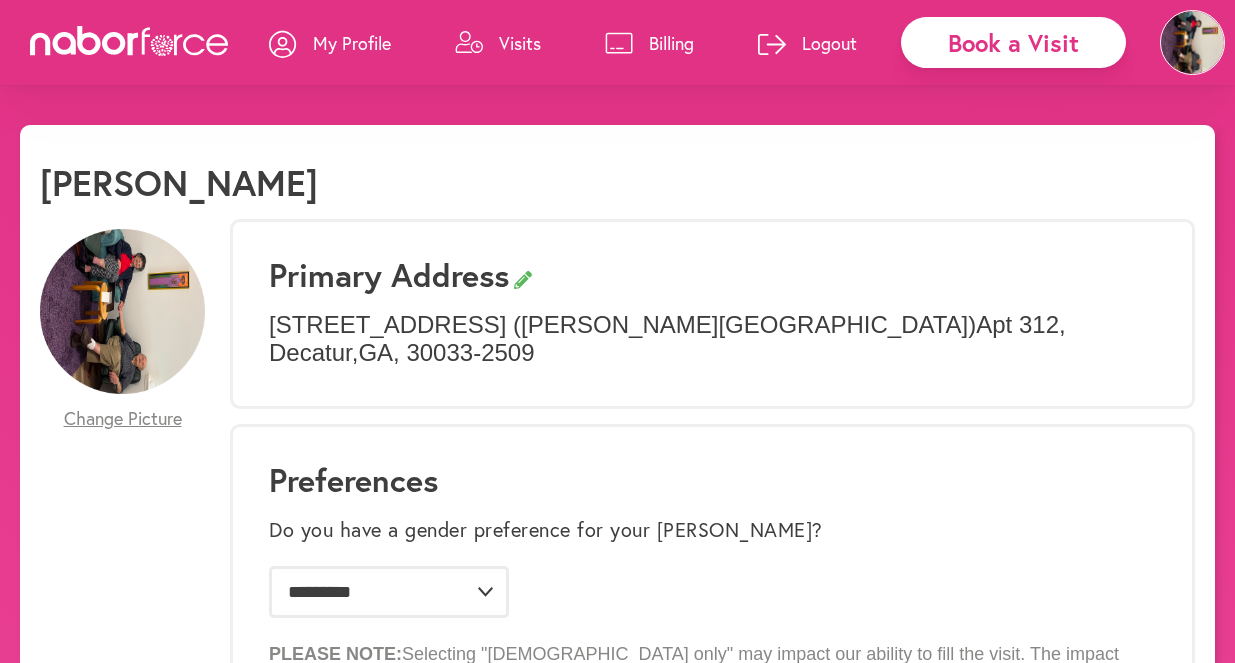 click on "Visits" at bounding box center (520, 43) 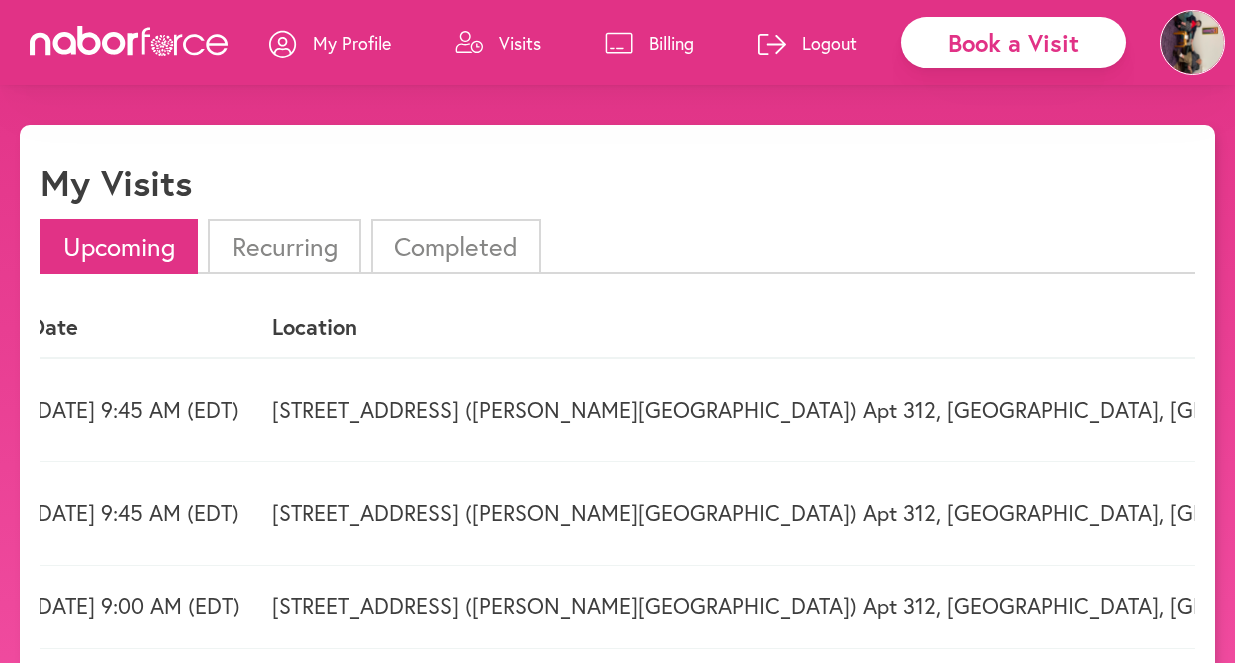 scroll, scrollTop: 0, scrollLeft: 0, axis: both 